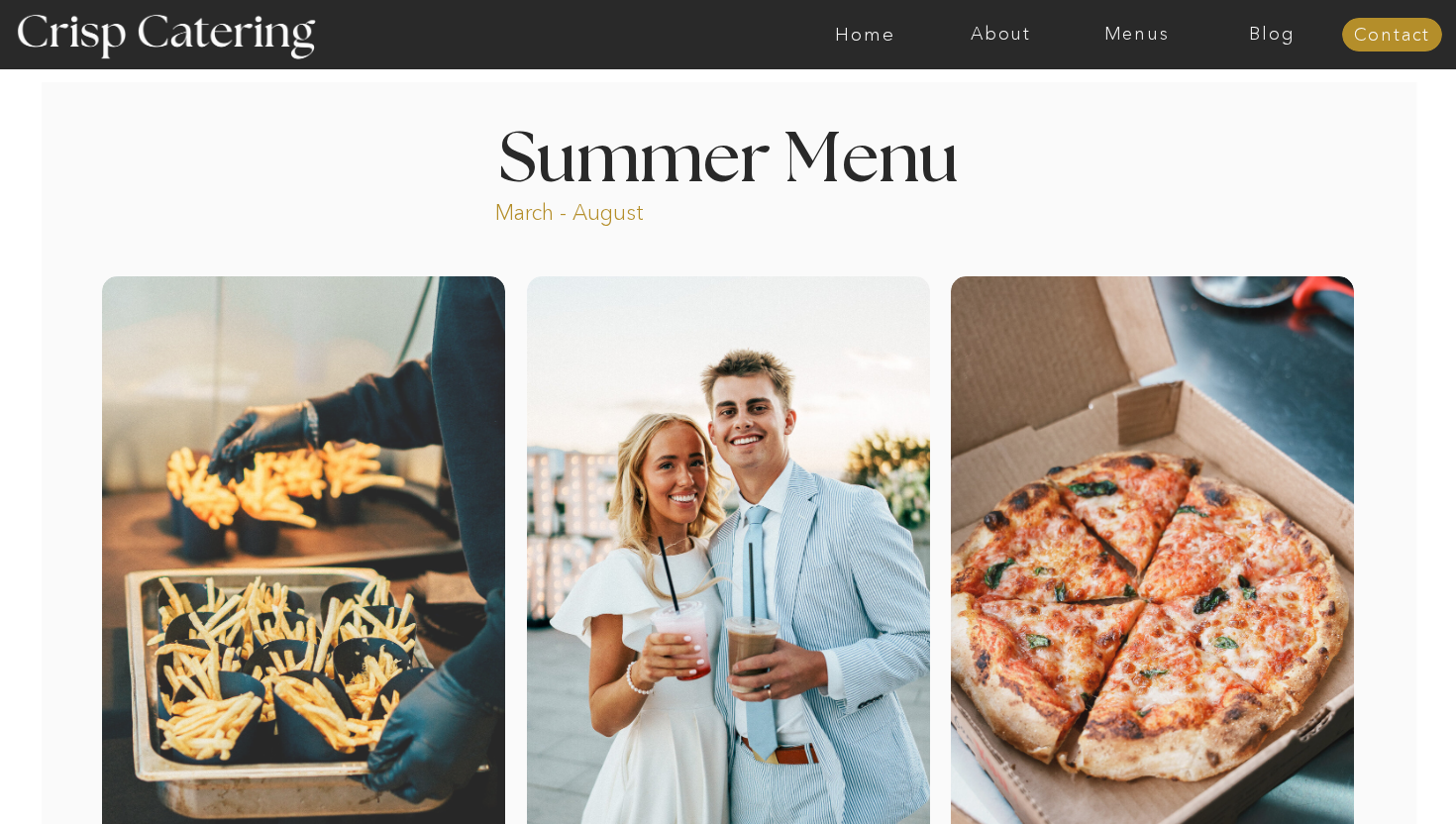 scroll, scrollTop: 0, scrollLeft: 0, axis: both 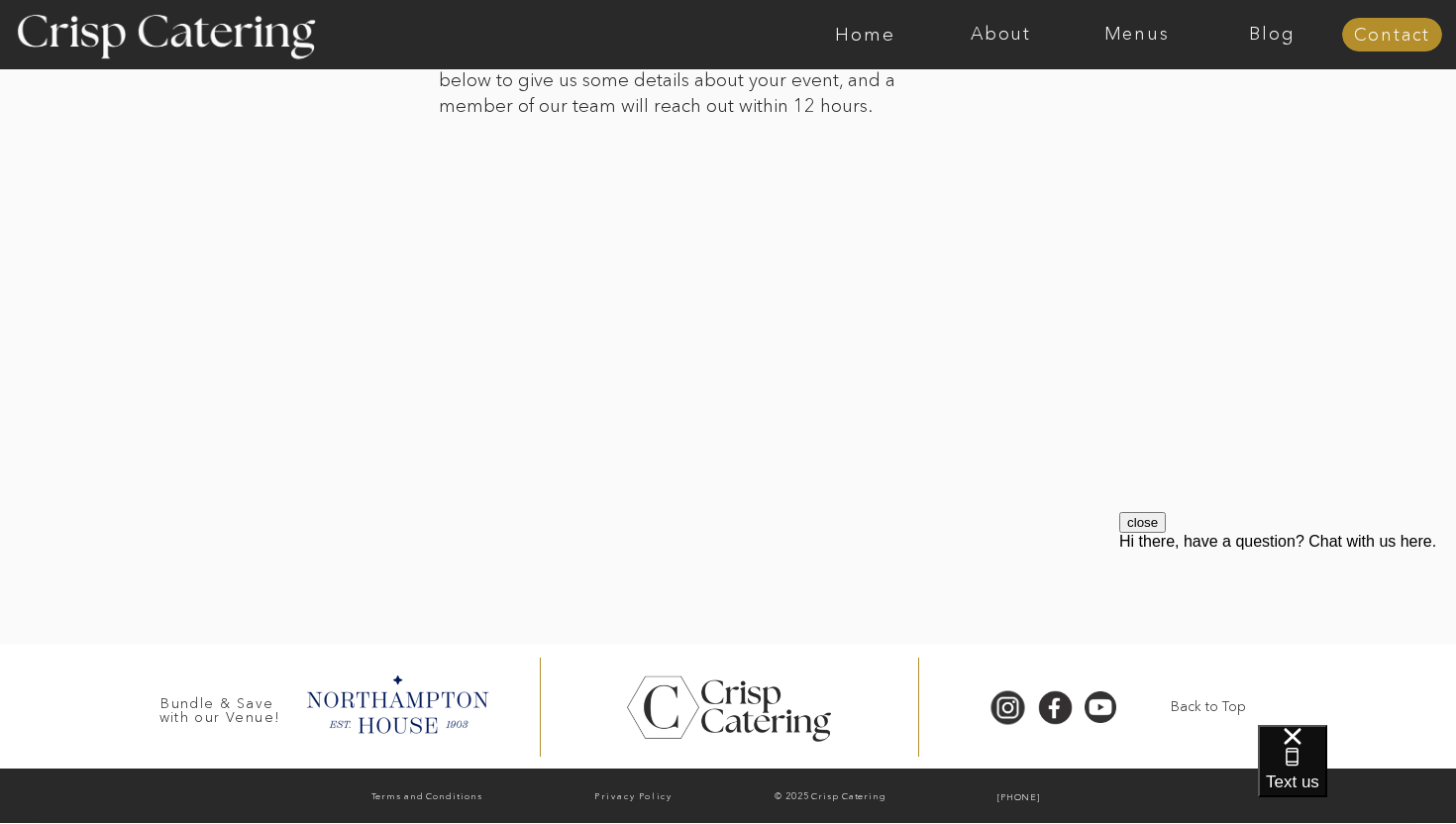click on "close" at bounding box center [1142, 522] 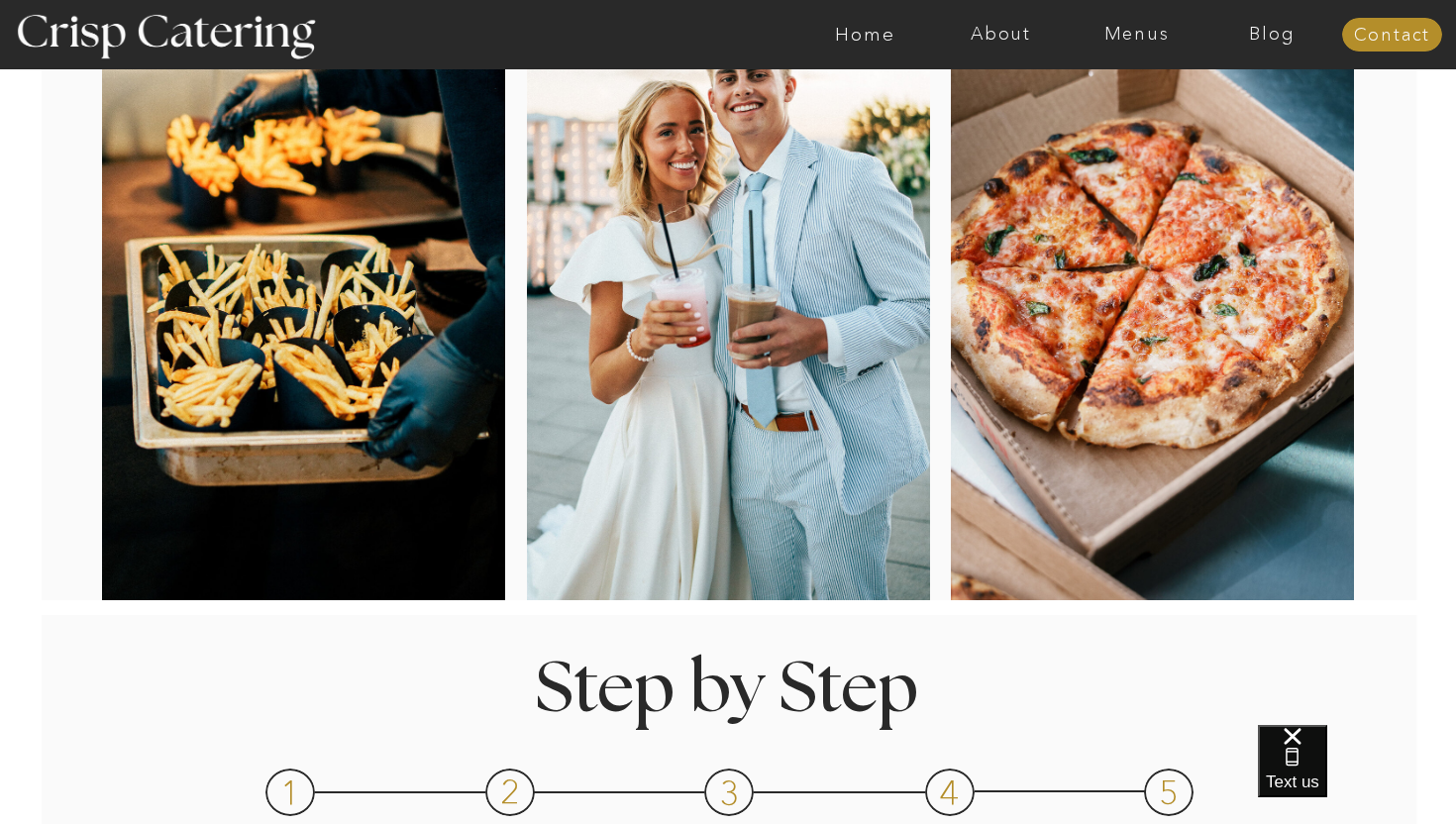 scroll, scrollTop: 0, scrollLeft: 0, axis: both 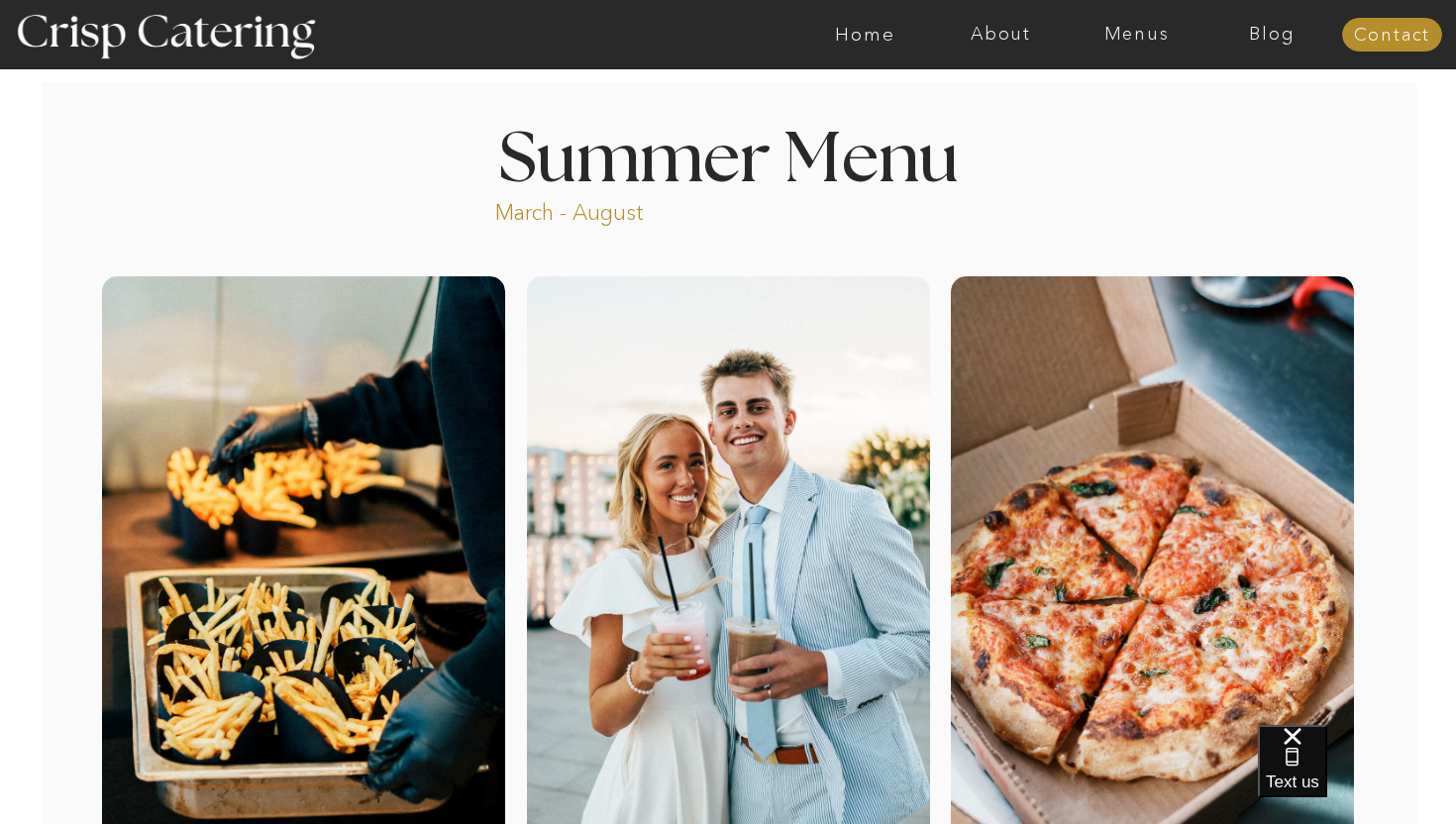 click at bounding box center [805, 35] 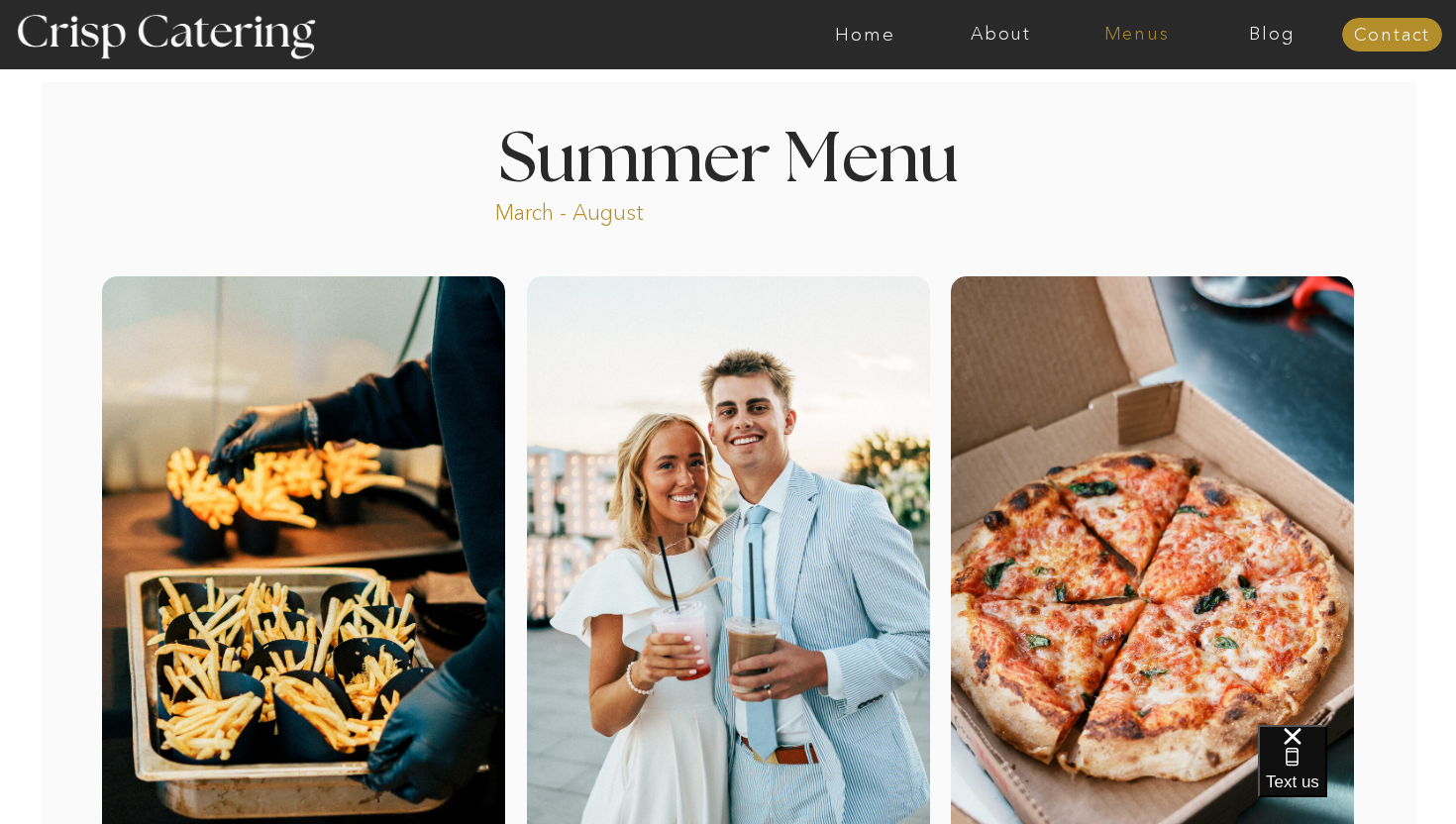 click on "Menus" at bounding box center [1136, 35] 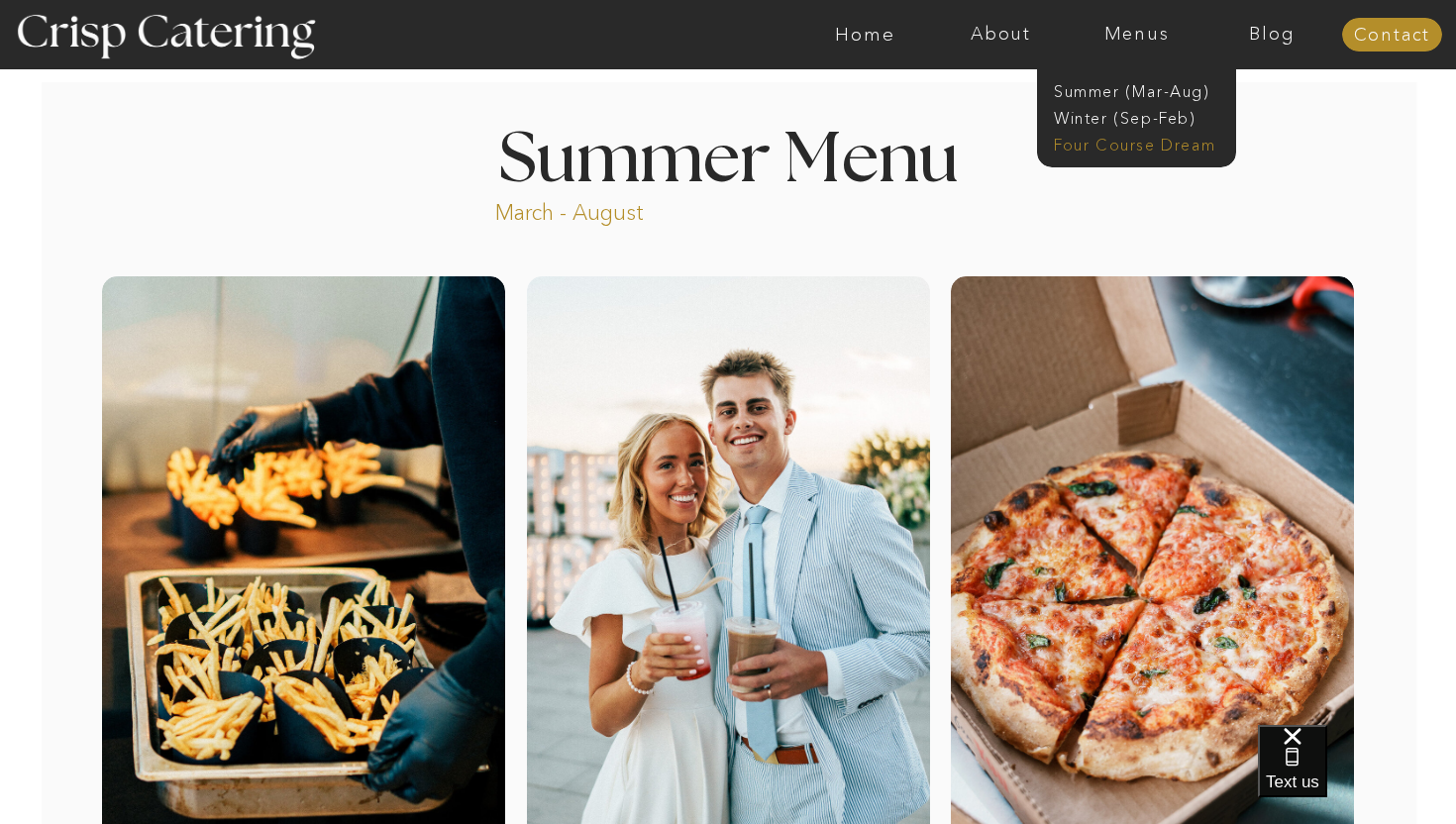 click on "Four Course Dream" at bounding box center [1142, 143] 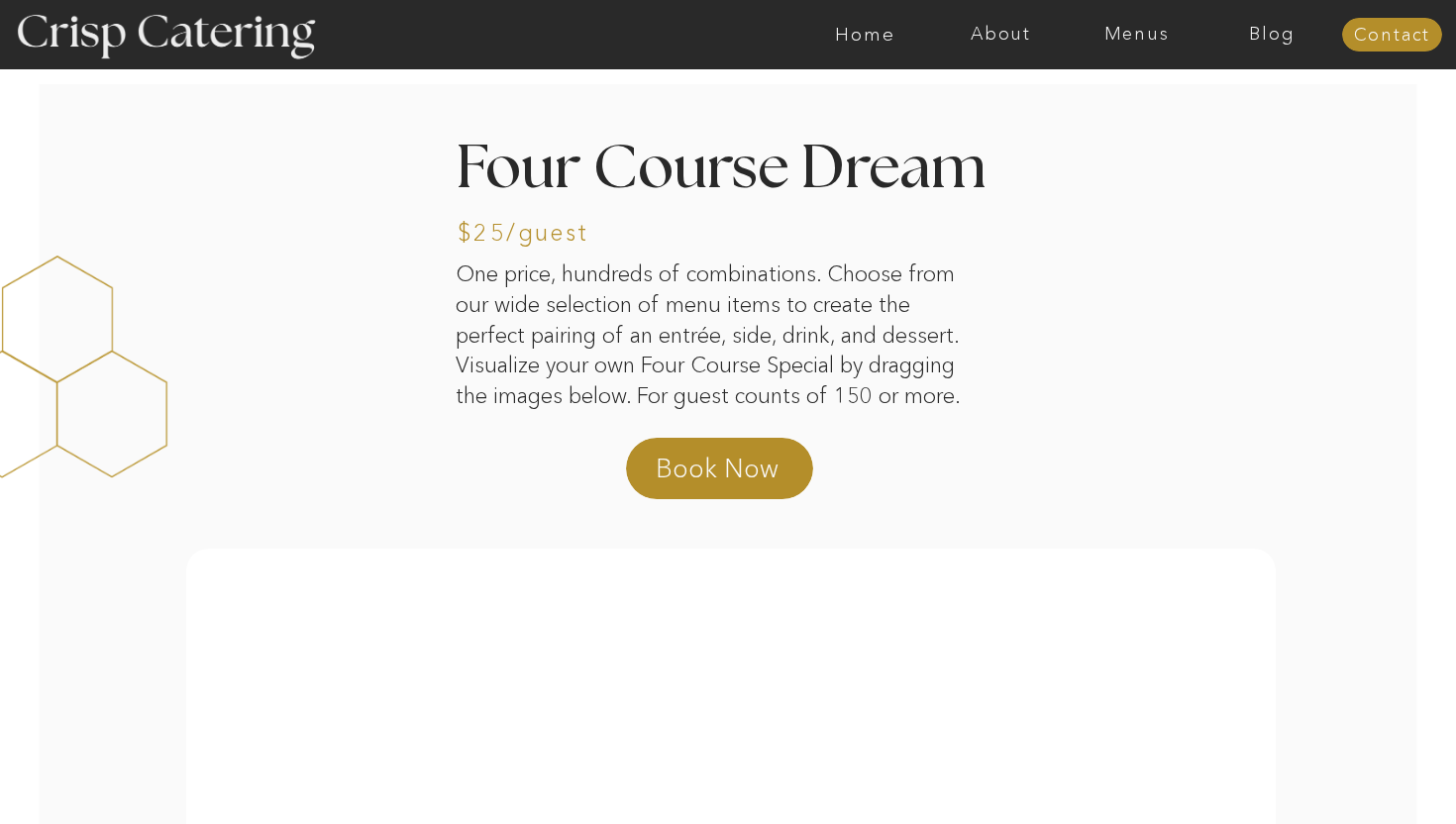 scroll, scrollTop: 0, scrollLeft: 0, axis: both 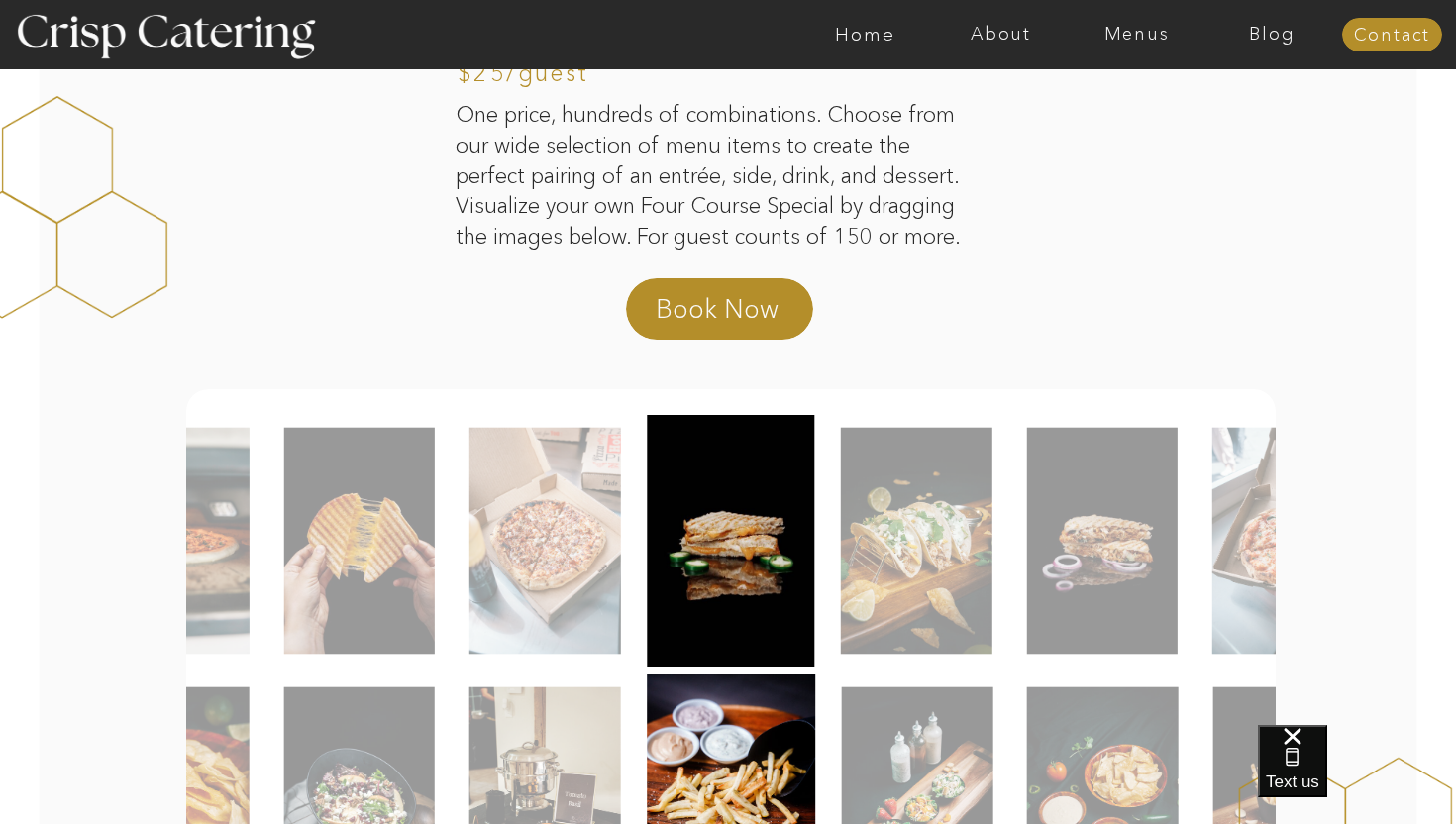 click at bounding box center (916, 541) 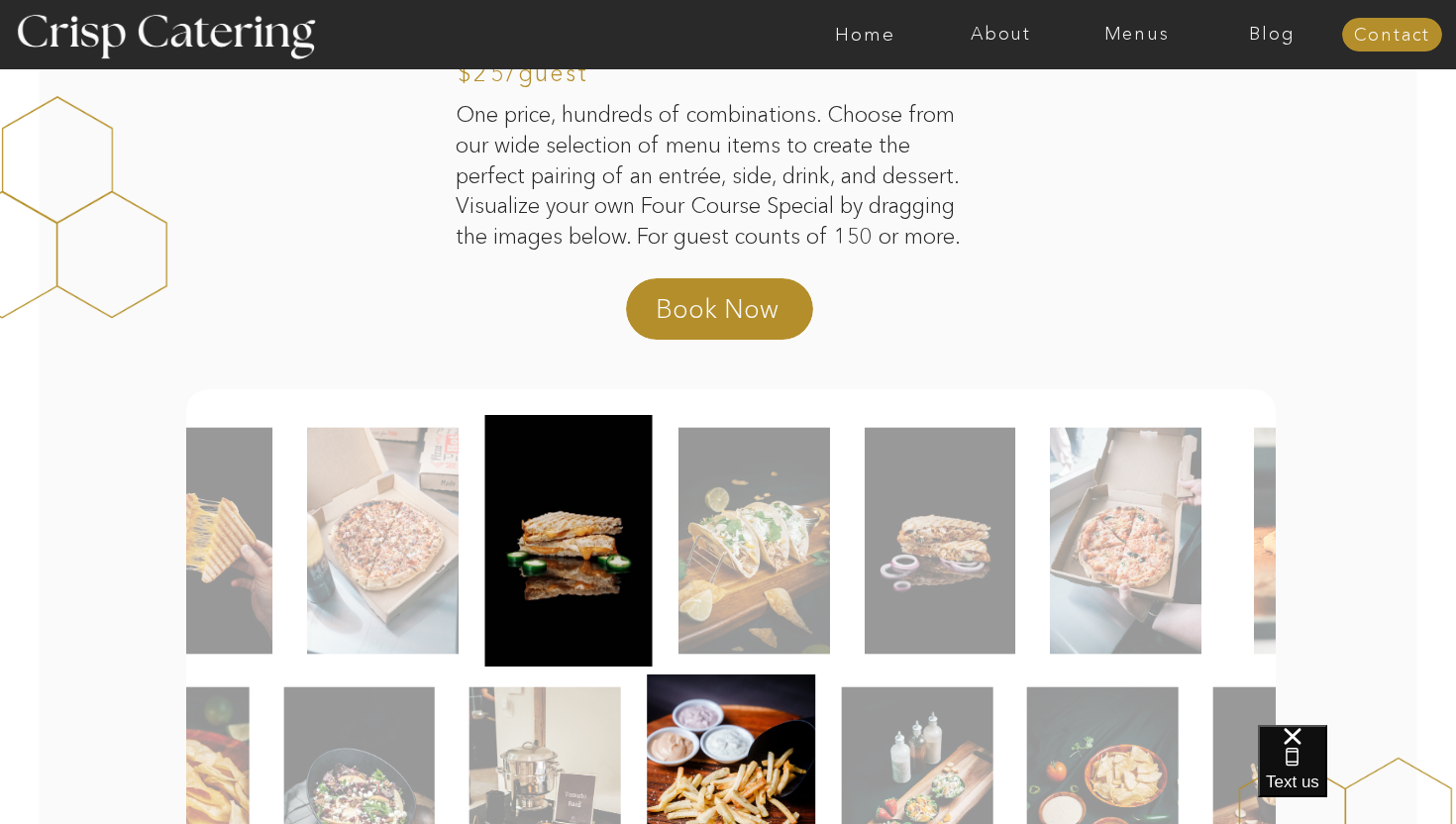 click at bounding box center (569, 541) 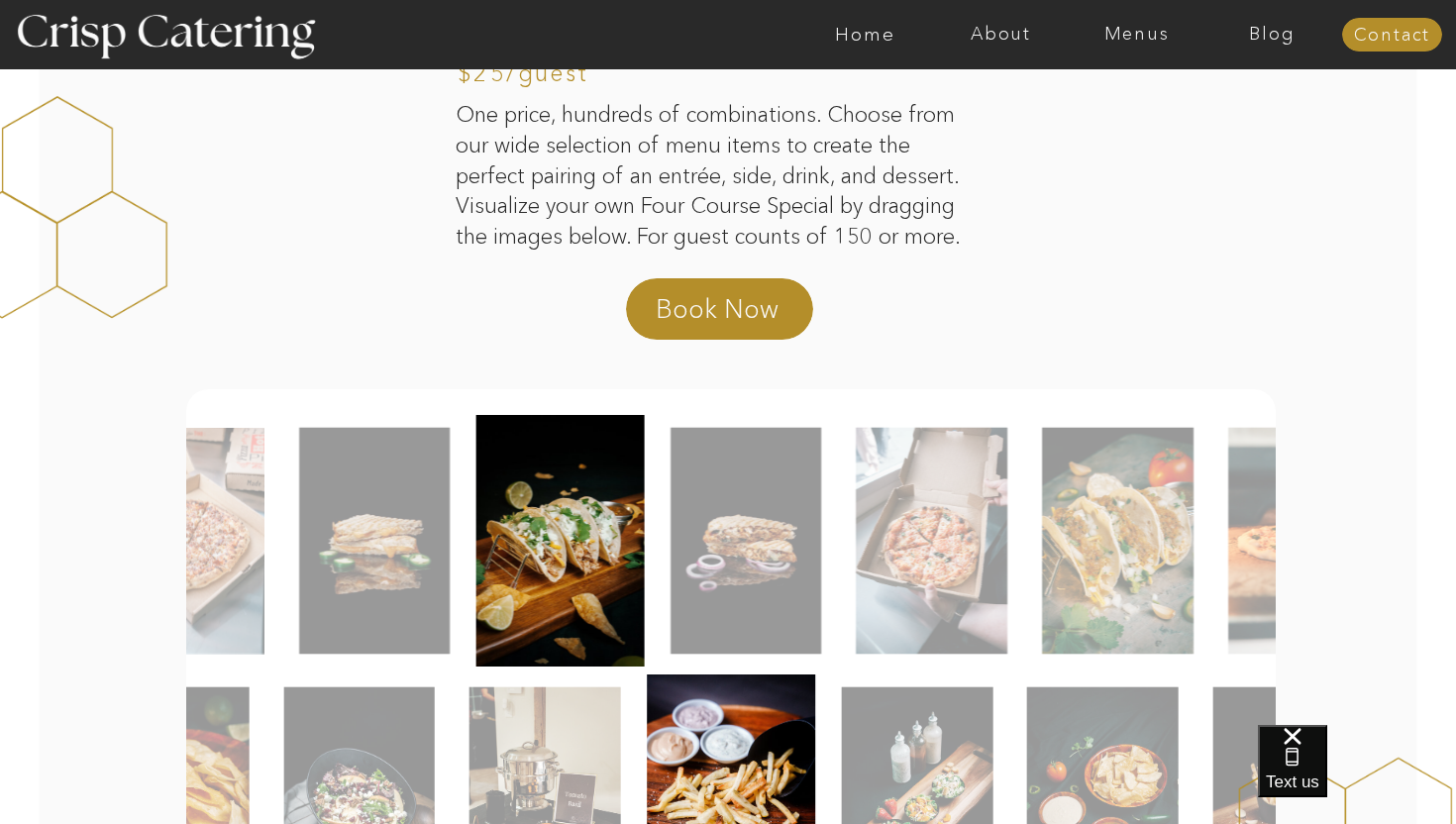click at bounding box center (561, 541) 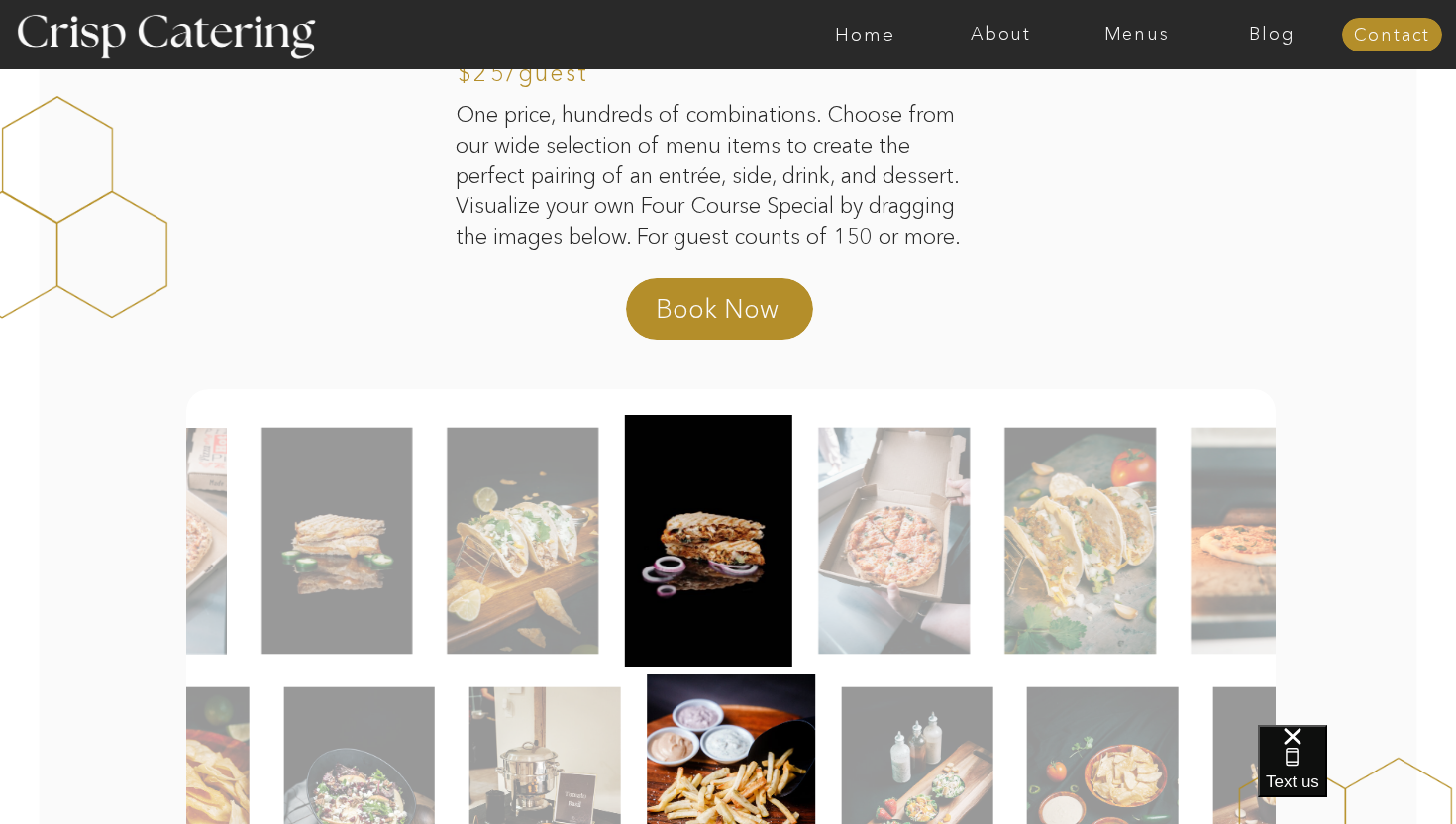 click at bounding box center (708, 541) 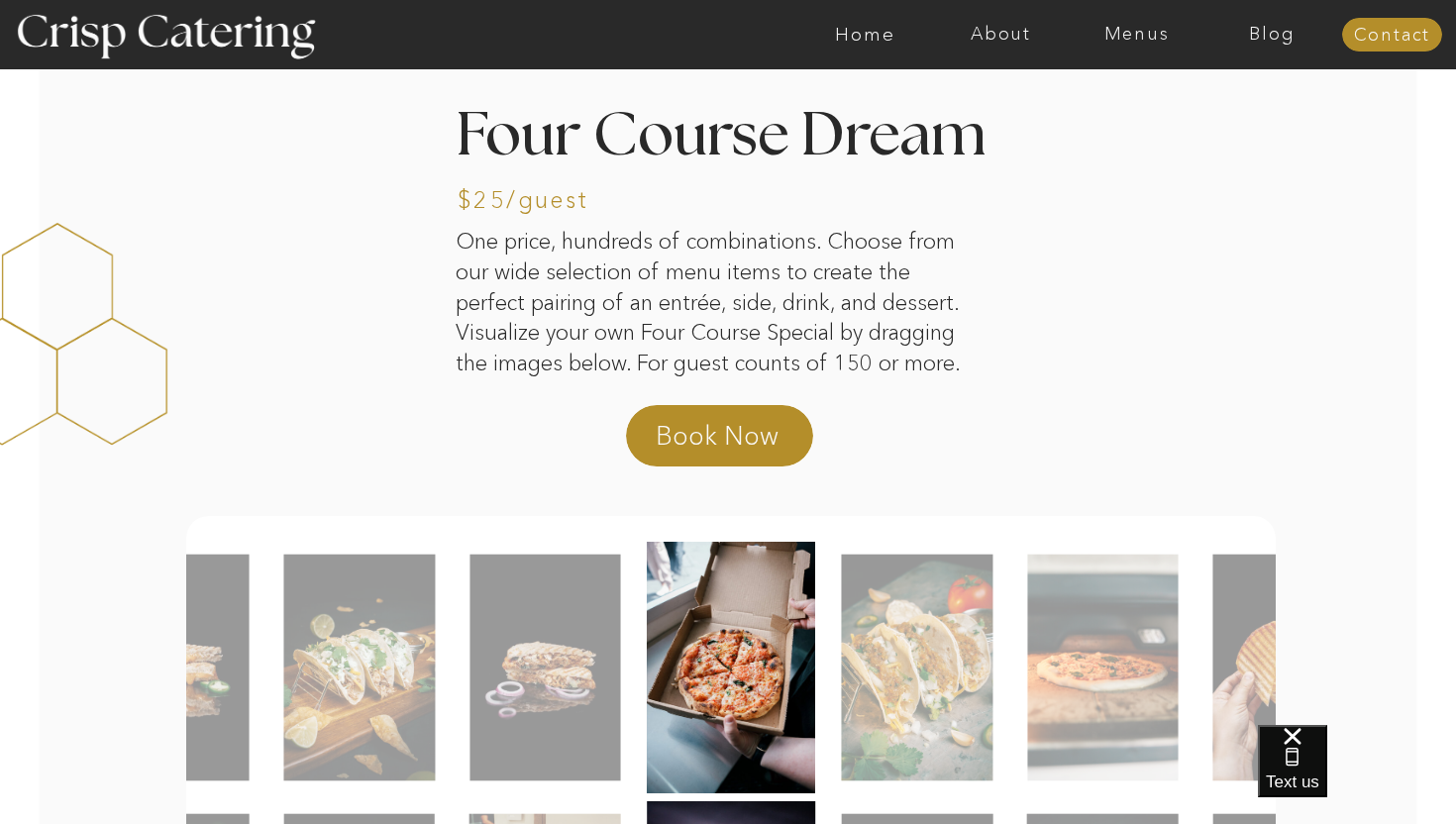 scroll, scrollTop: 0, scrollLeft: 0, axis: both 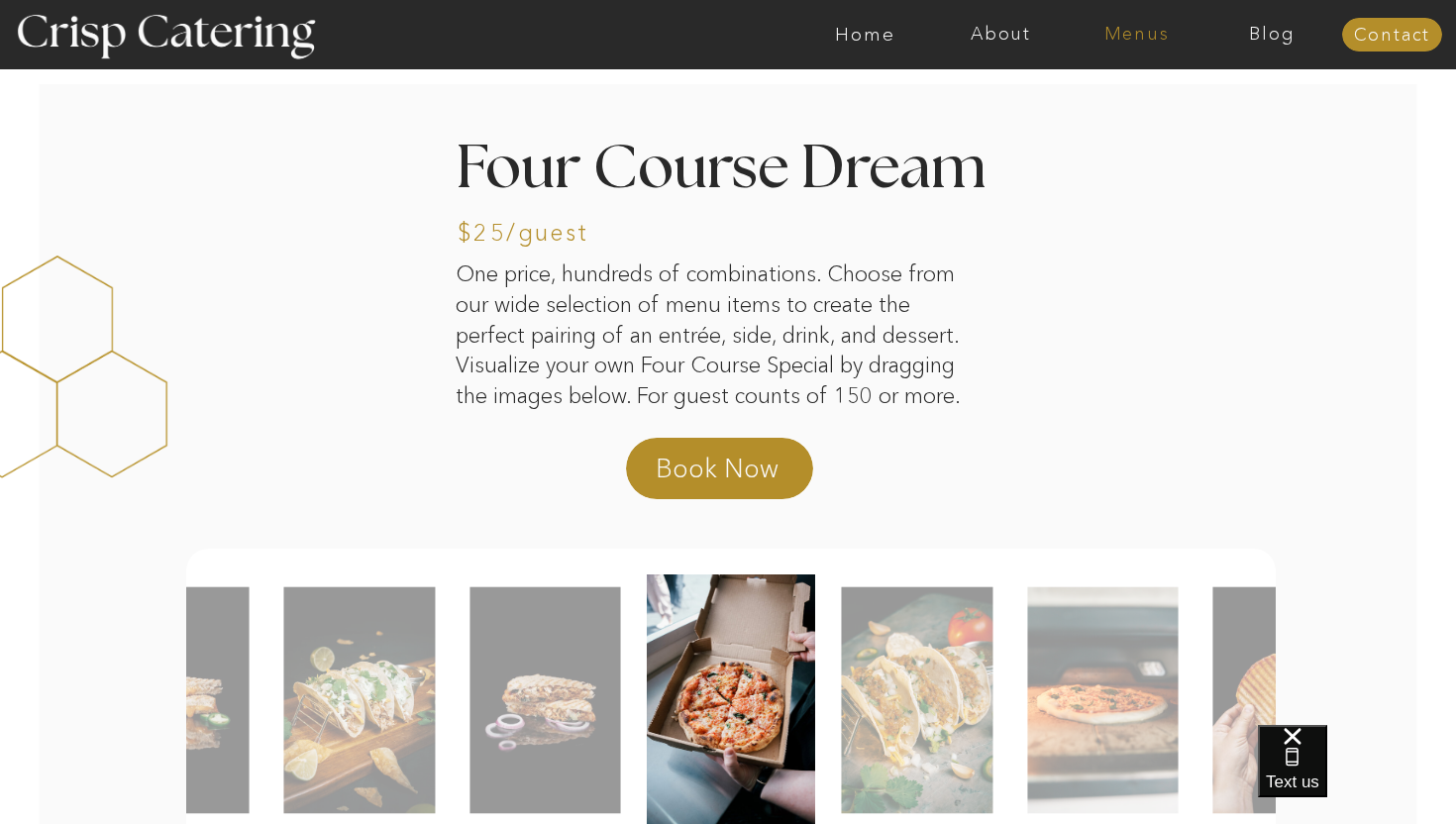 click on "Menus" at bounding box center [1136, 35] 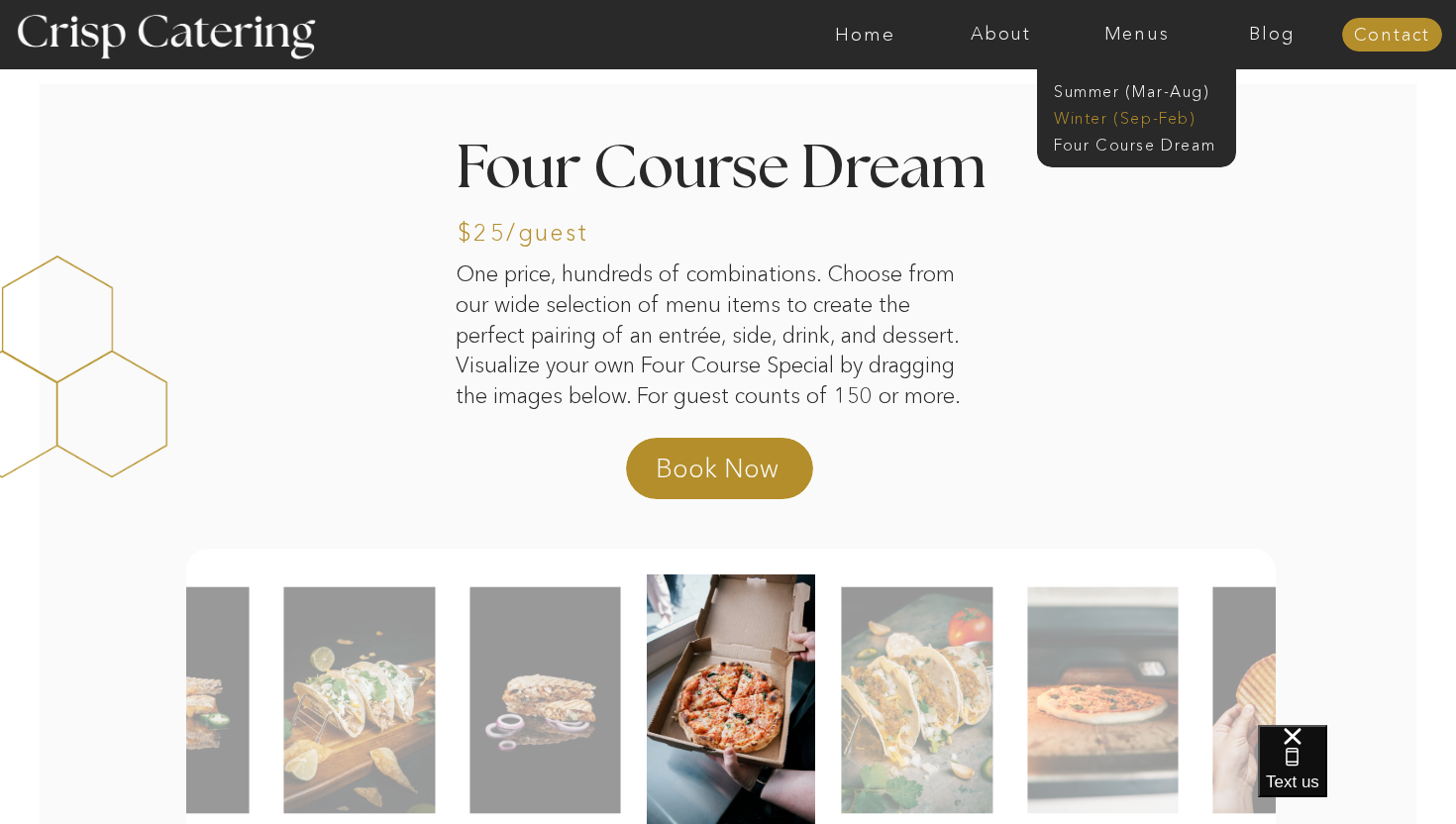 click on "Winter (Sep-Feb)" at bounding box center (1135, 116) 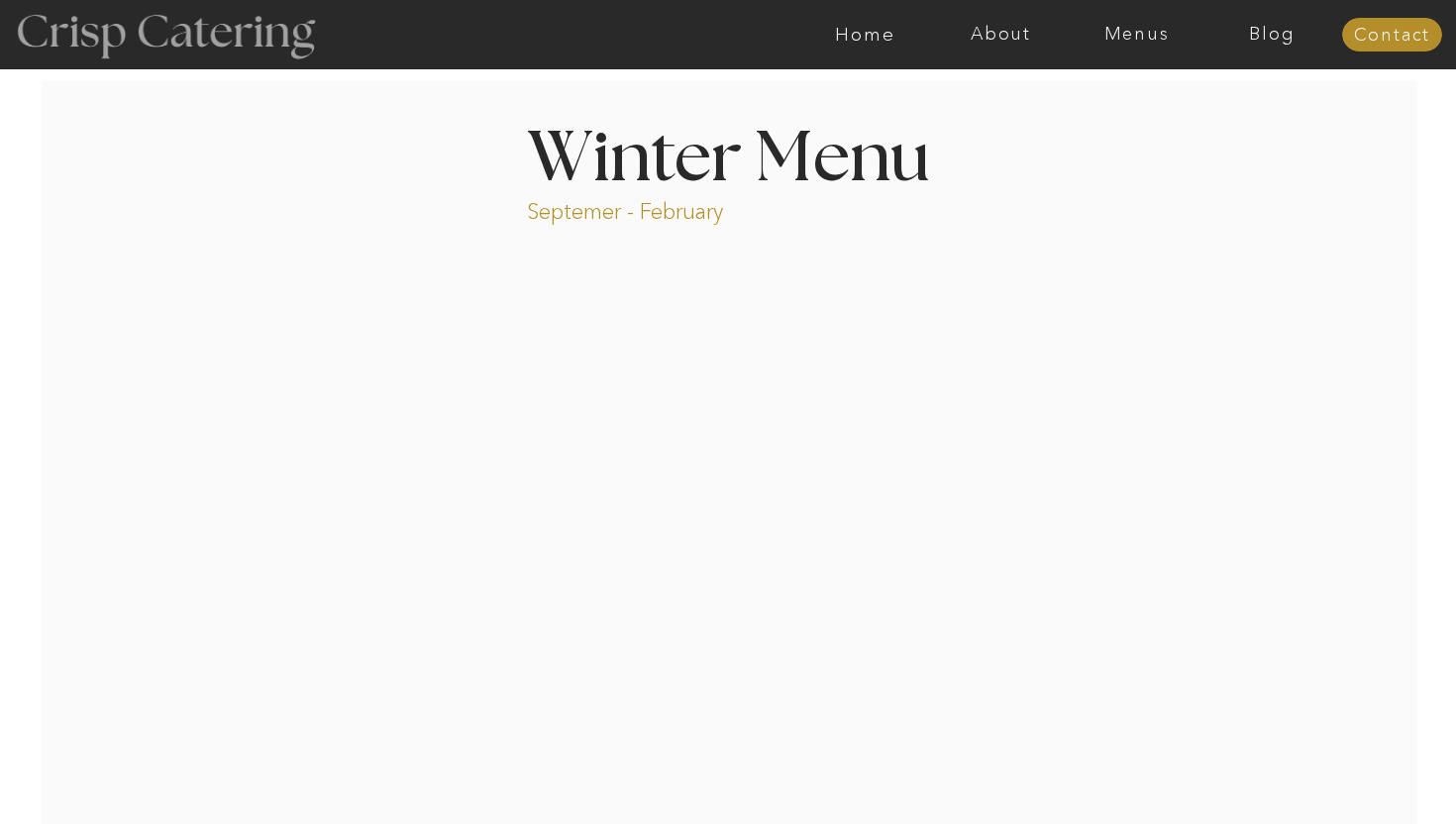 scroll, scrollTop: 0, scrollLeft: 0, axis: both 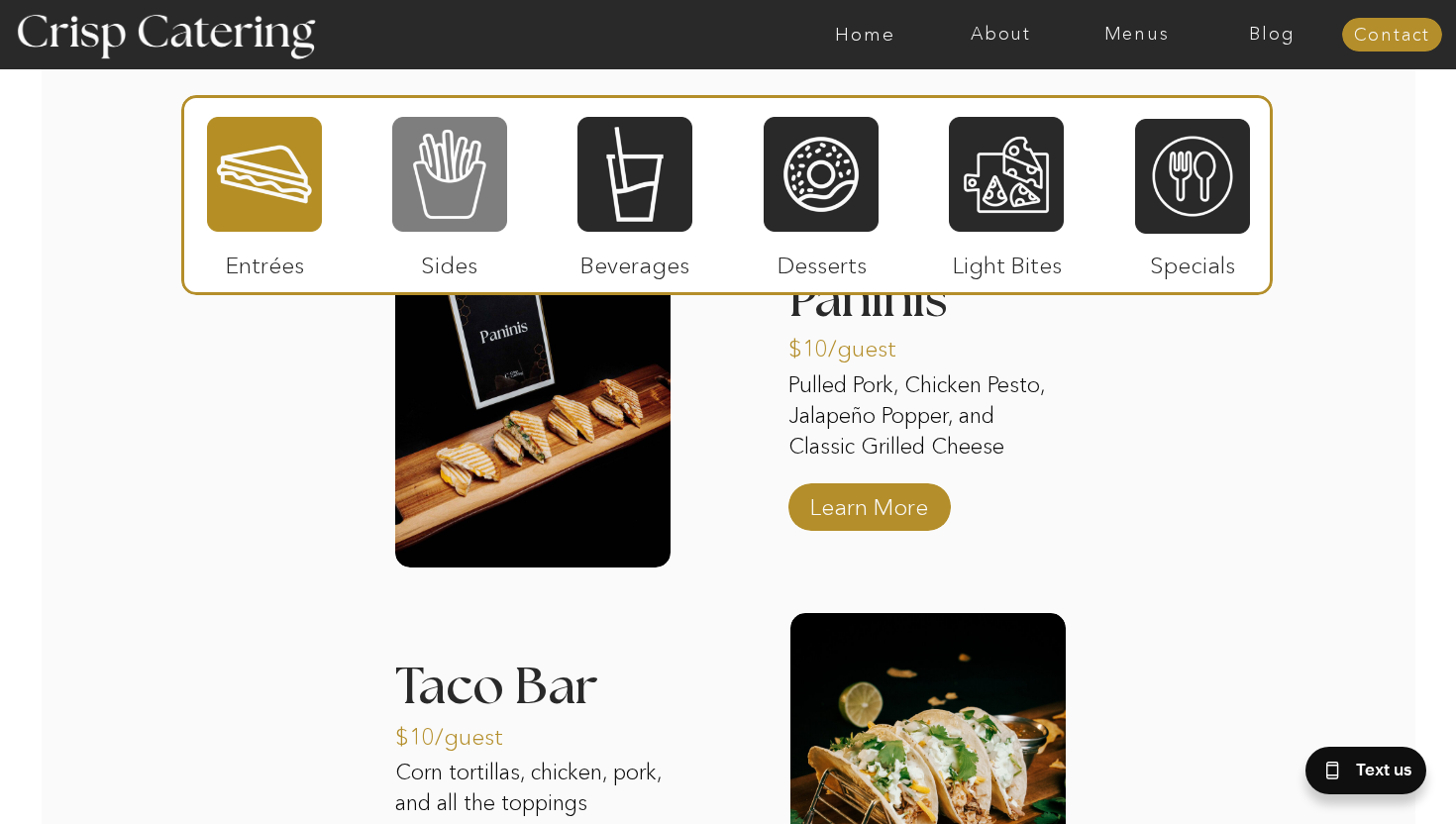 click at bounding box center [450, 174] 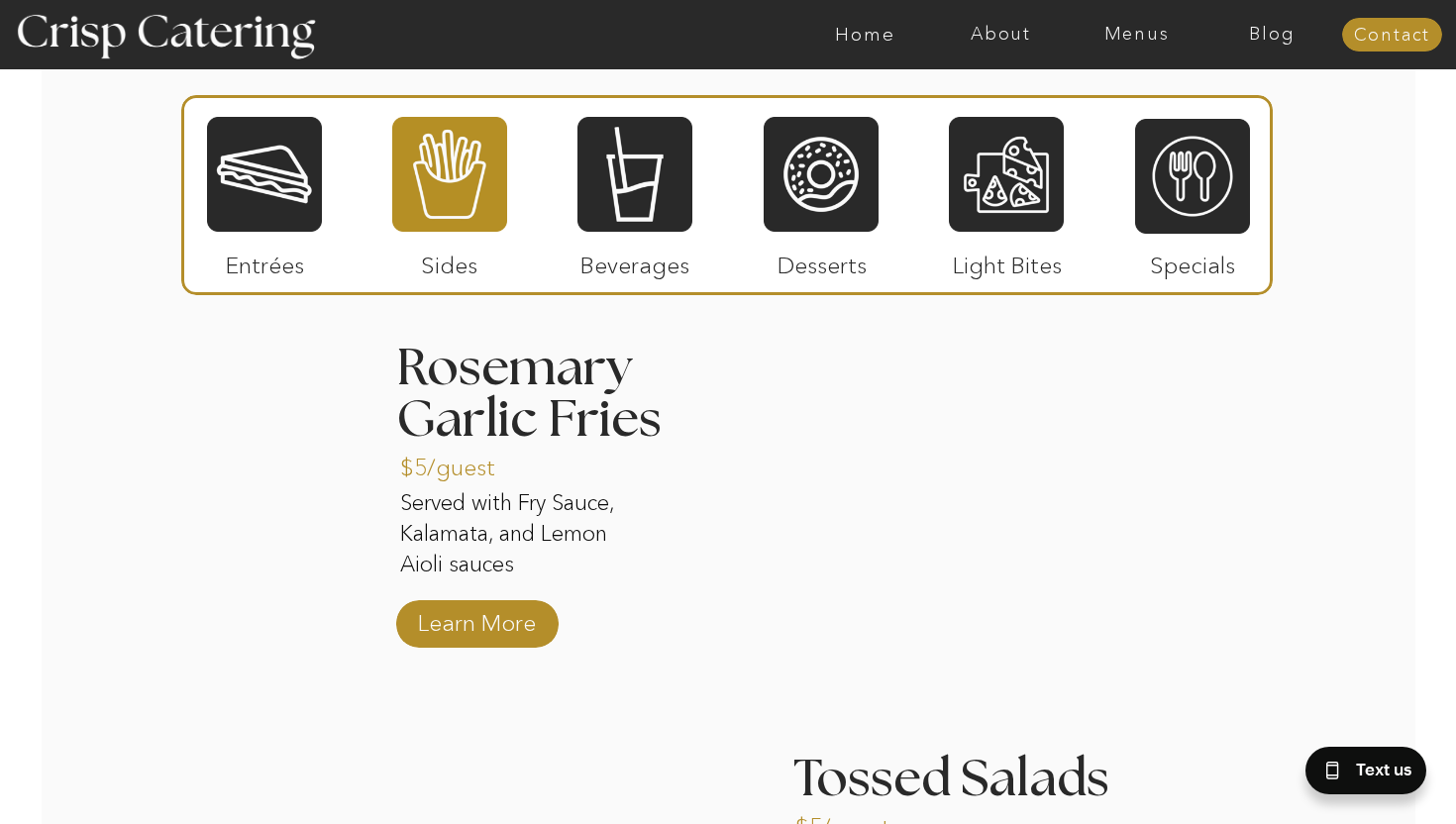 scroll, scrollTop: 2431, scrollLeft: 0, axis: vertical 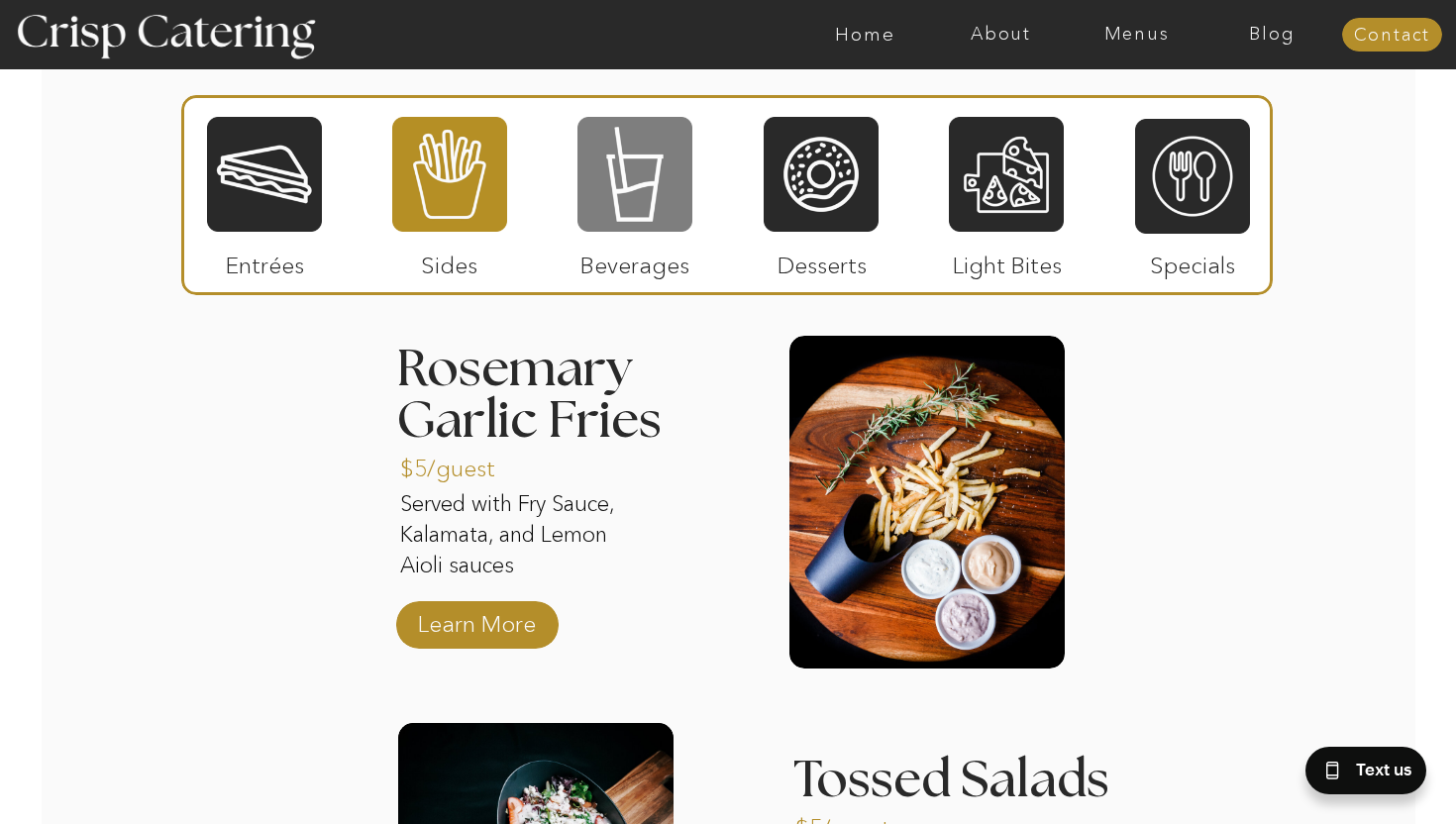 click at bounding box center (635, 174) 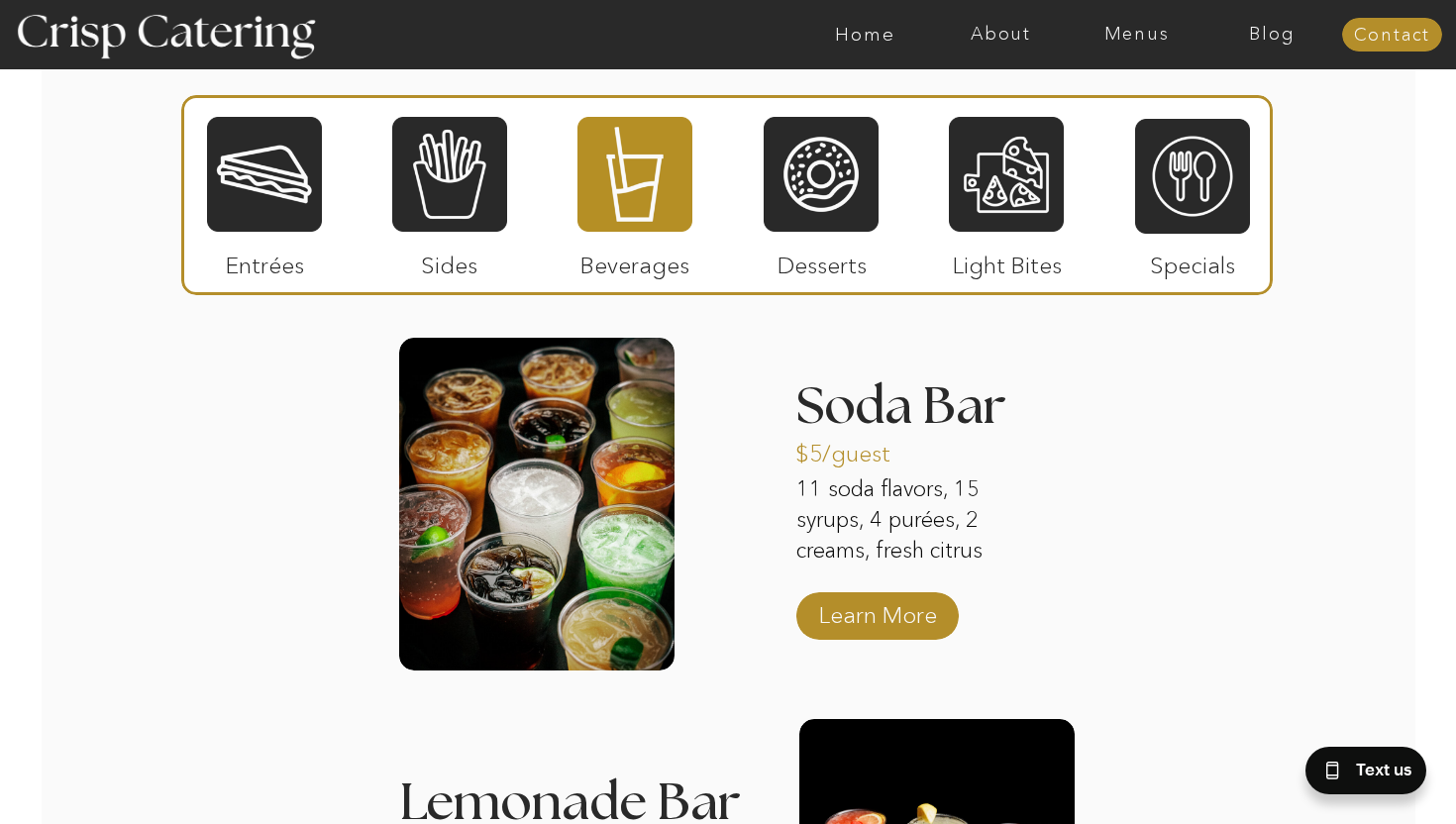 click on "Specials" at bounding box center [1192, 260] 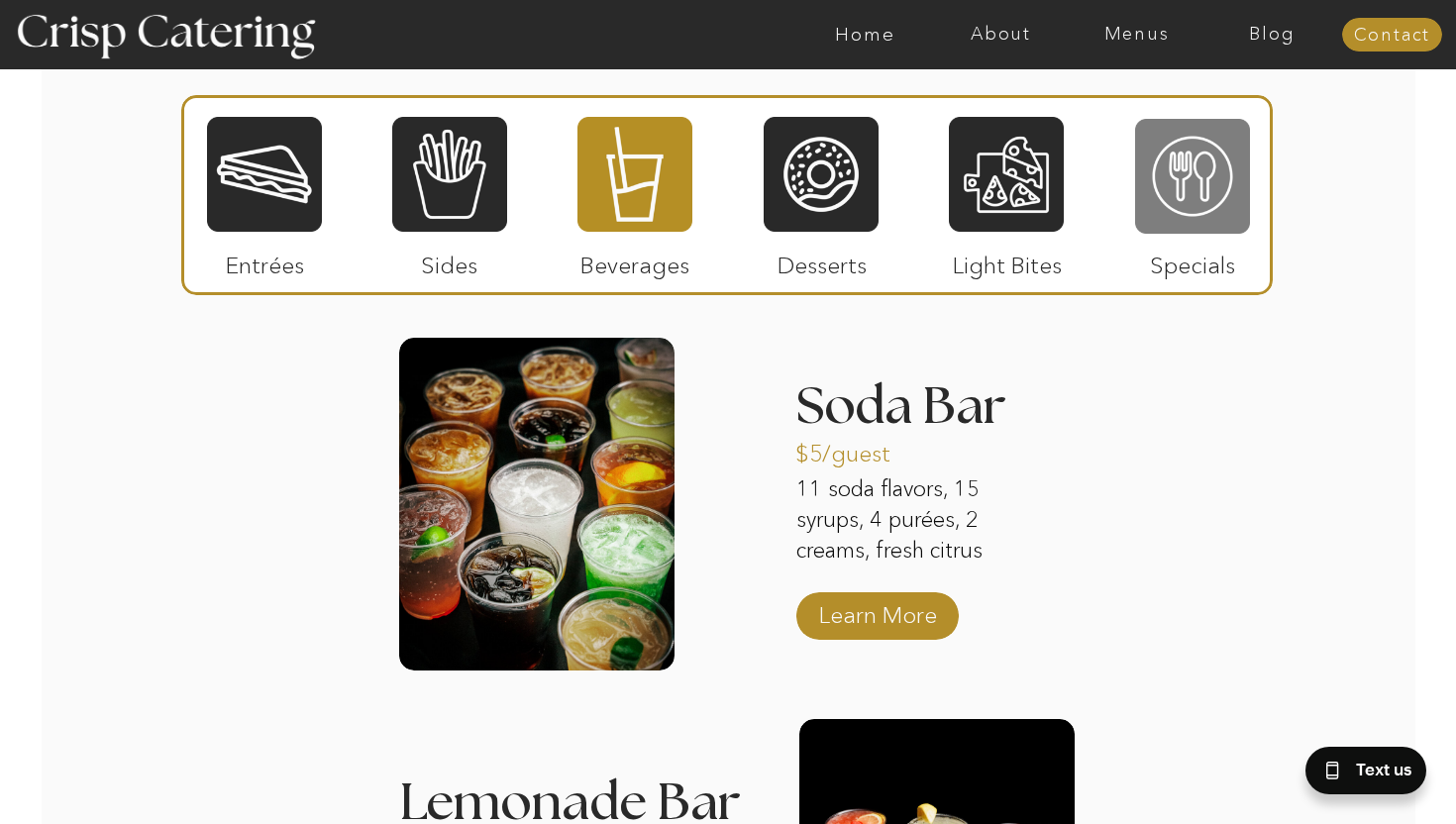 click at bounding box center (1193, 176) 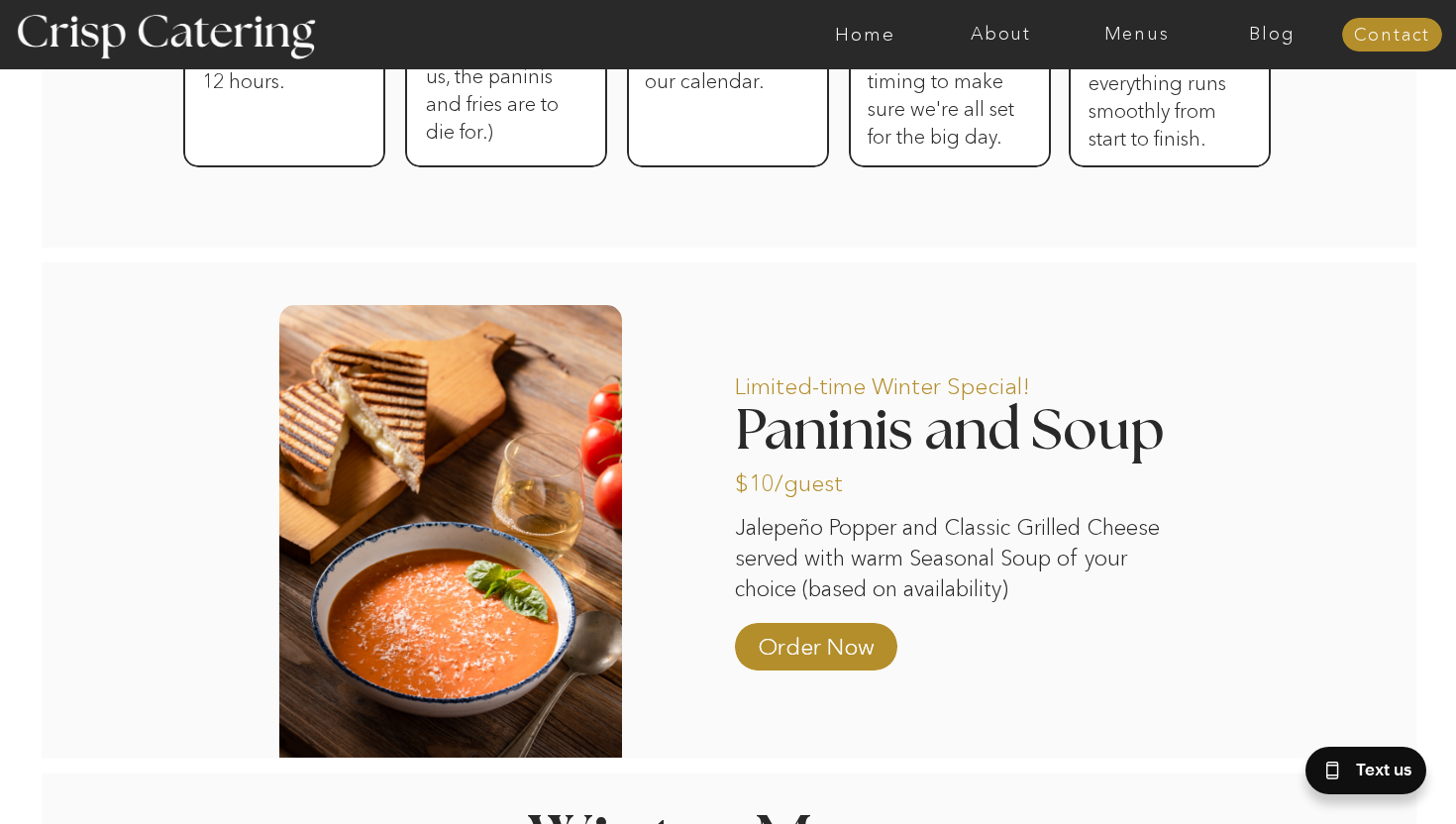 scroll, scrollTop: 1581, scrollLeft: 0, axis: vertical 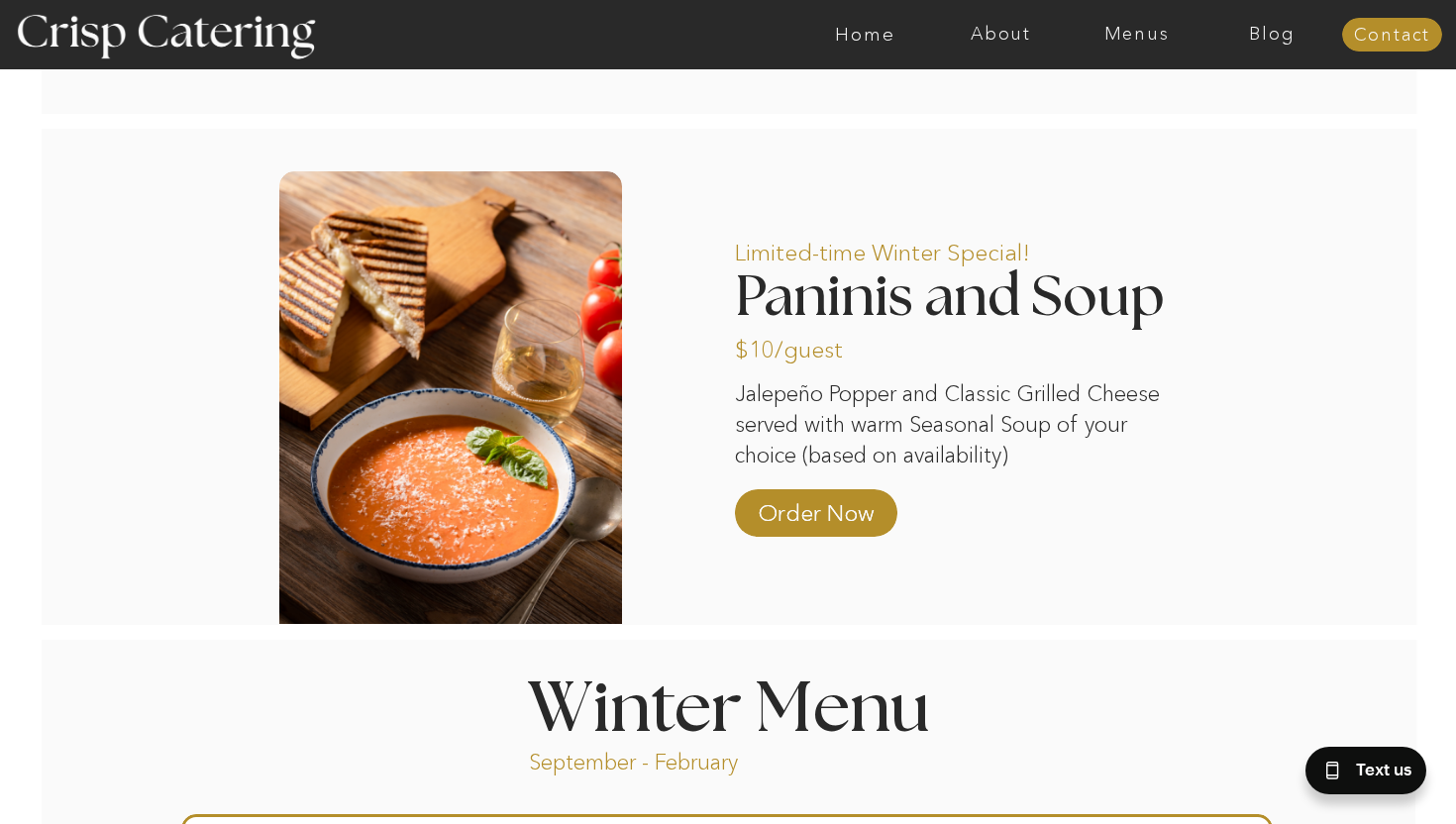click on "Jalepeño Popper and Classic Grilled Cheese served with warm Seasonal Soup of your choice (based on availability)" at bounding box center (947, 424) 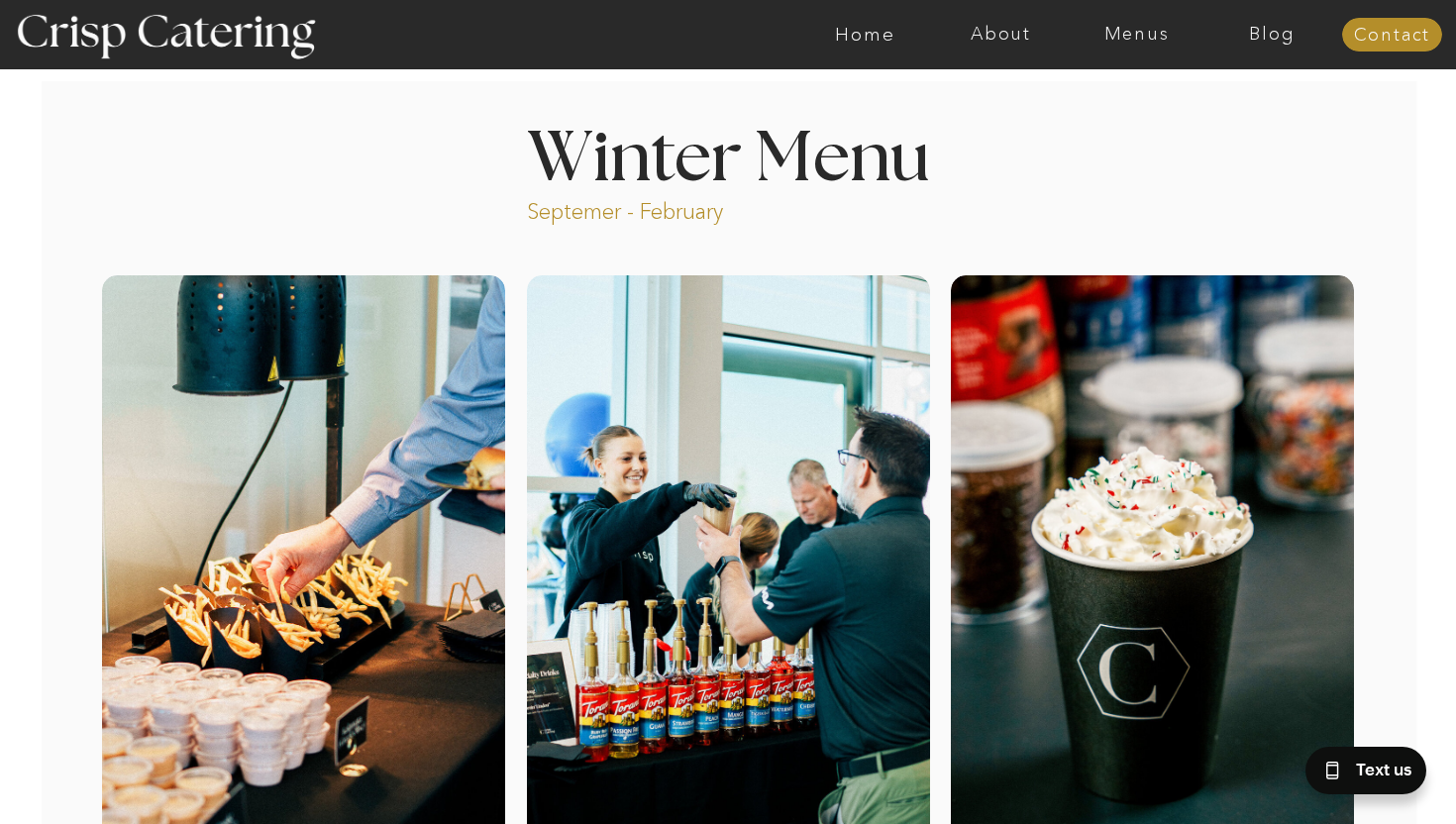 scroll, scrollTop: 6, scrollLeft: 0, axis: vertical 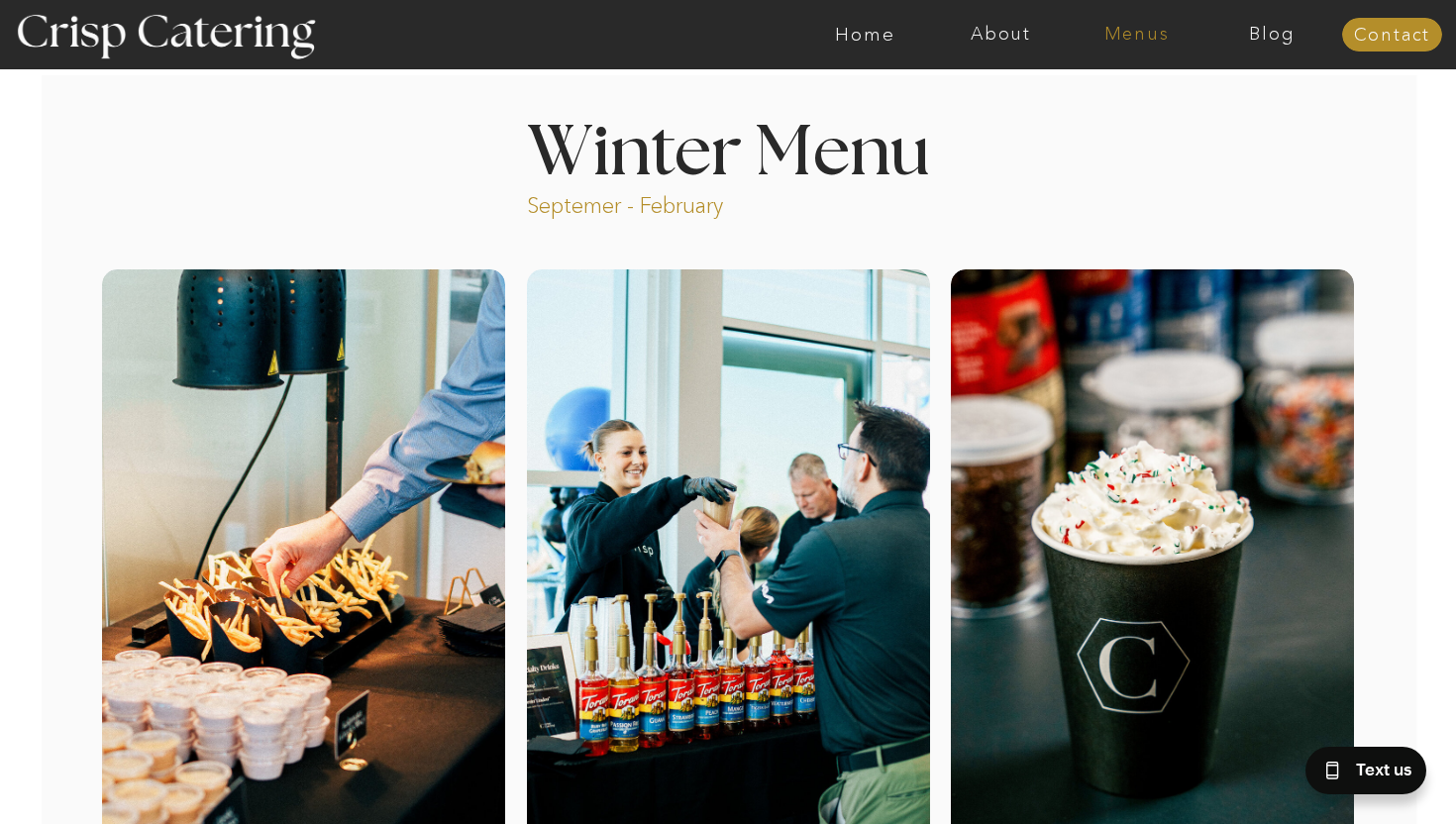 click on "Menus" at bounding box center (1136, 35) 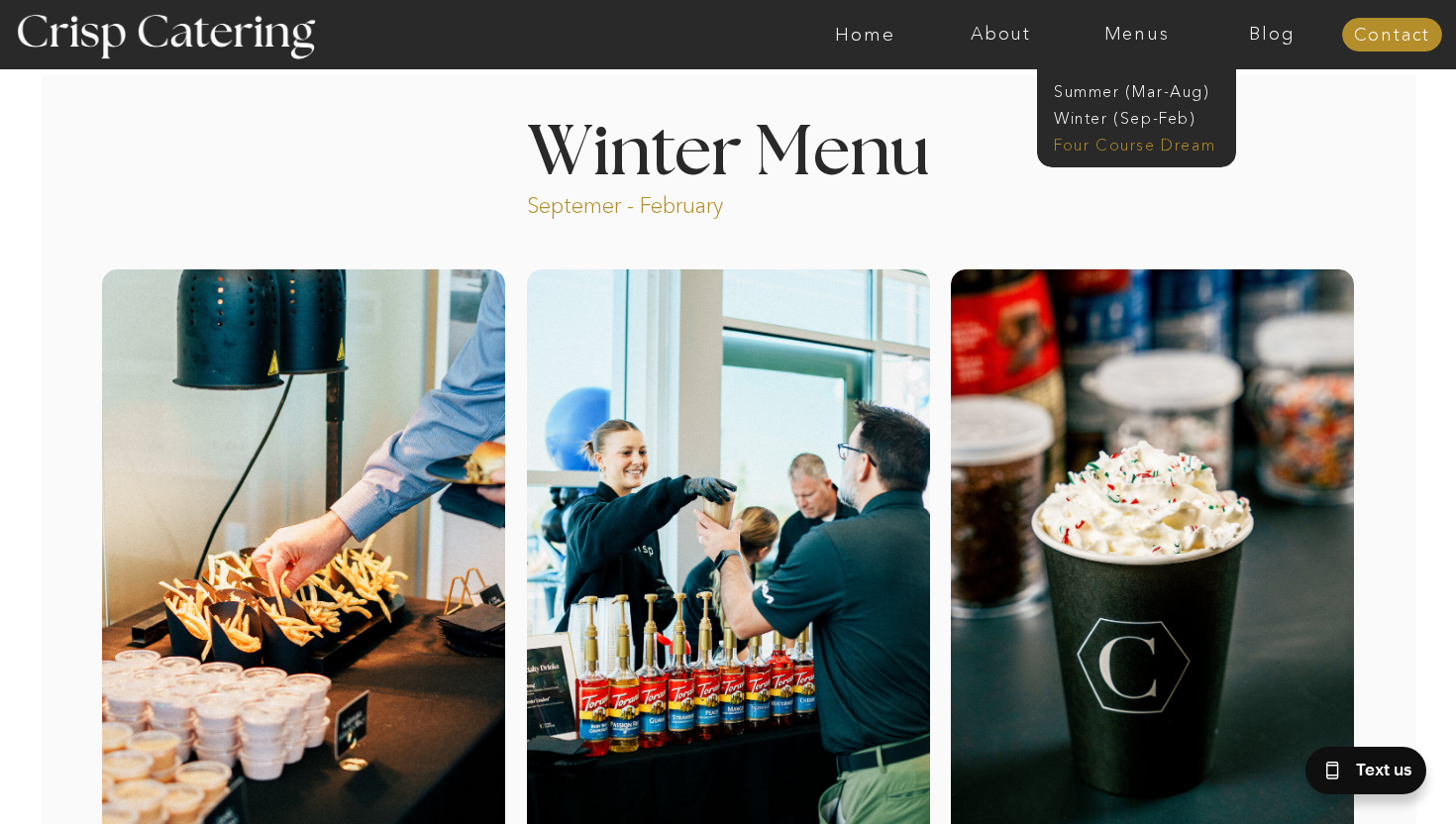 click on "Four Course Dream" at bounding box center (1142, 143) 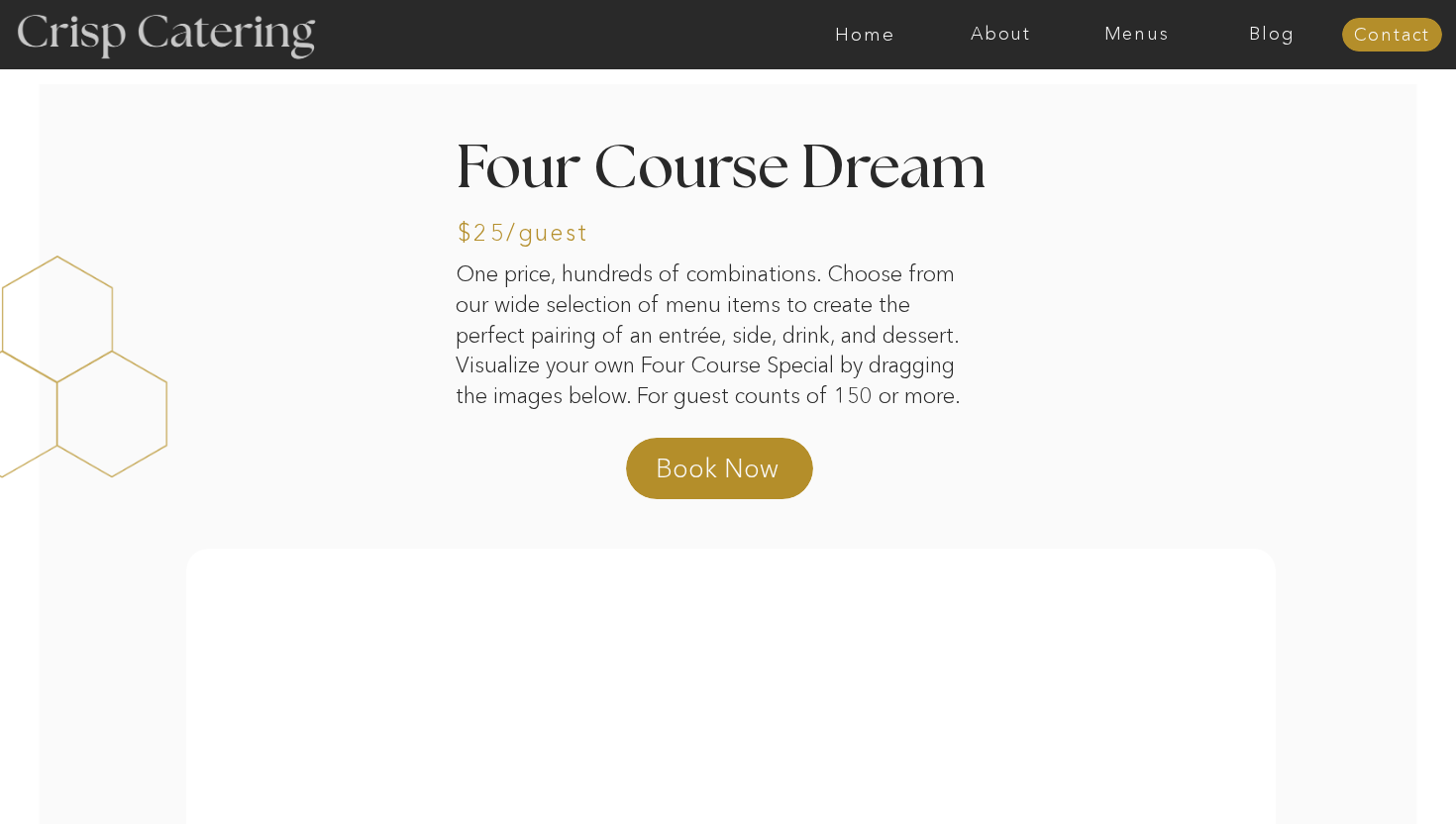 scroll, scrollTop: 0, scrollLeft: 0, axis: both 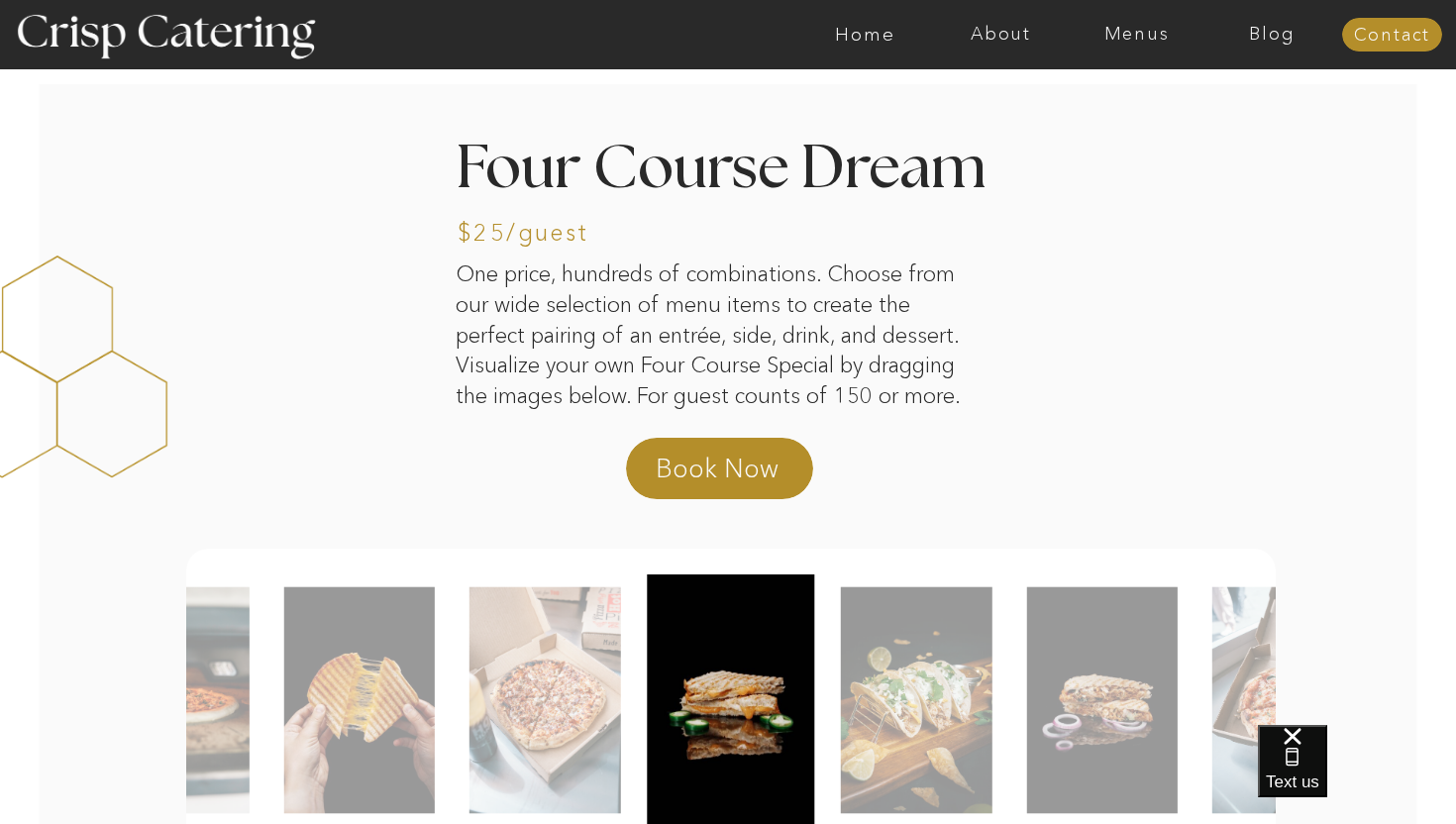 click on "About Home Menus Contact Blog About Crisp Crisp Cares Reviews faq About Home Menus Contact Blog Winter (Sep-Feb) Summer (Mar-Aug) About Home Menus Contact Blog Four Course Dream One price, hundreds of combinations. Choose from our wide selection of menu items to create the perfect pairing of an entrée, side, drink, and dessert. Visualize your own Four Course Special by dragging the images below. For guest counts of 150 or more. Four Course Dream Book Now $25/guest Paninis, Taco Bar, or Pizza Entrees Rosemary Garlic Fries, Tossed Salads, Chips & Dip, or Soup Bar Sides Soda Bar, Lemonade Bar, or Hot Cocoa Bar Drinks Donut Bar, Sweet Crepes, or Churro Donuts Desserts Pairing Options Choose one from each category, any combination is always $25/guest. One price, hundreds of combinations. Choose from our wide selection of menu items to create the perfect pairing of an entrée, side, drink, and dessert. Visualize your own Four Course Special by dragging the images below. For guest counts of 150 or more. Book Now" at bounding box center (728, 2245) 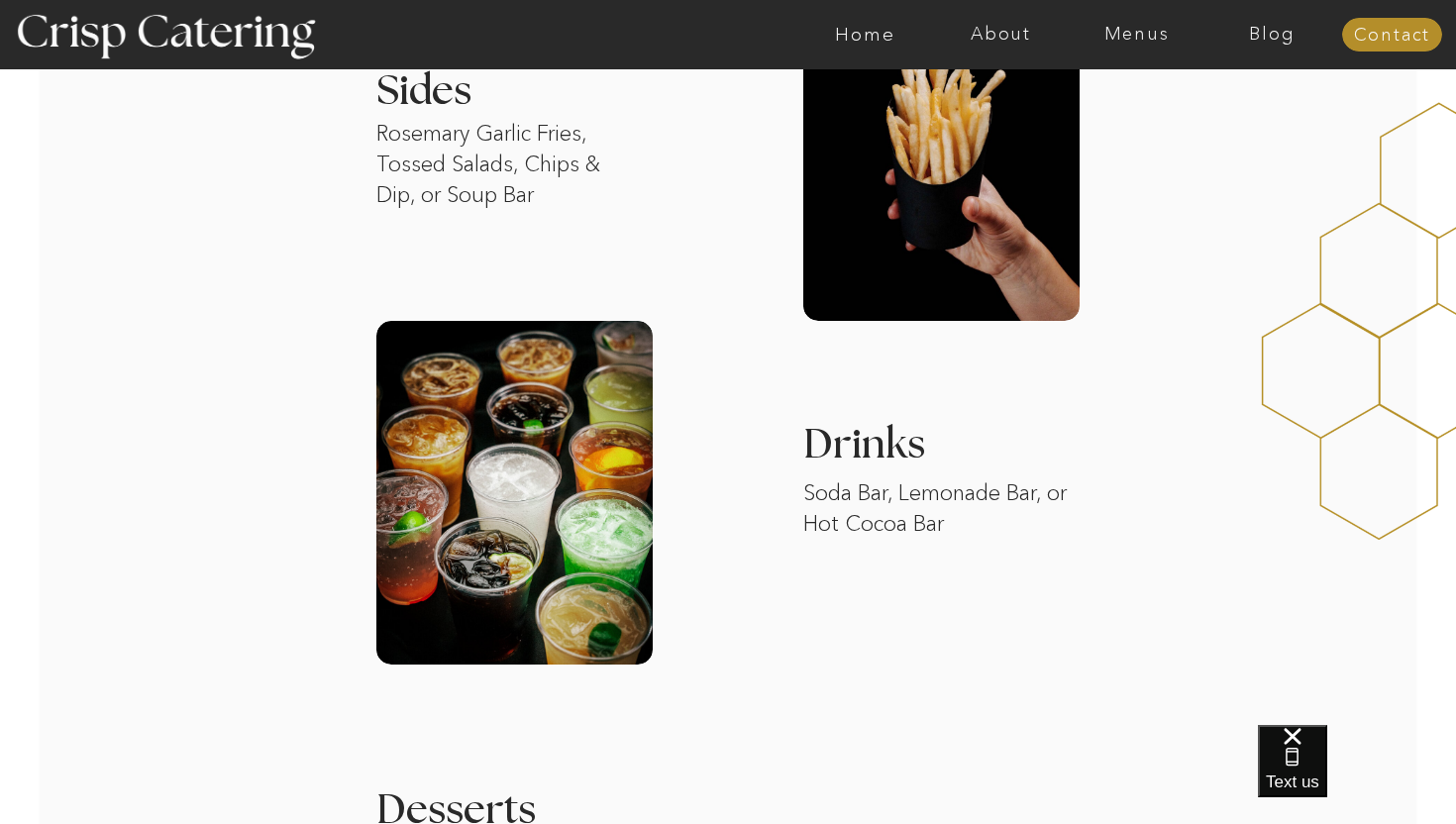 scroll, scrollTop: 2286, scrollLeft: 0, axis: vertical 